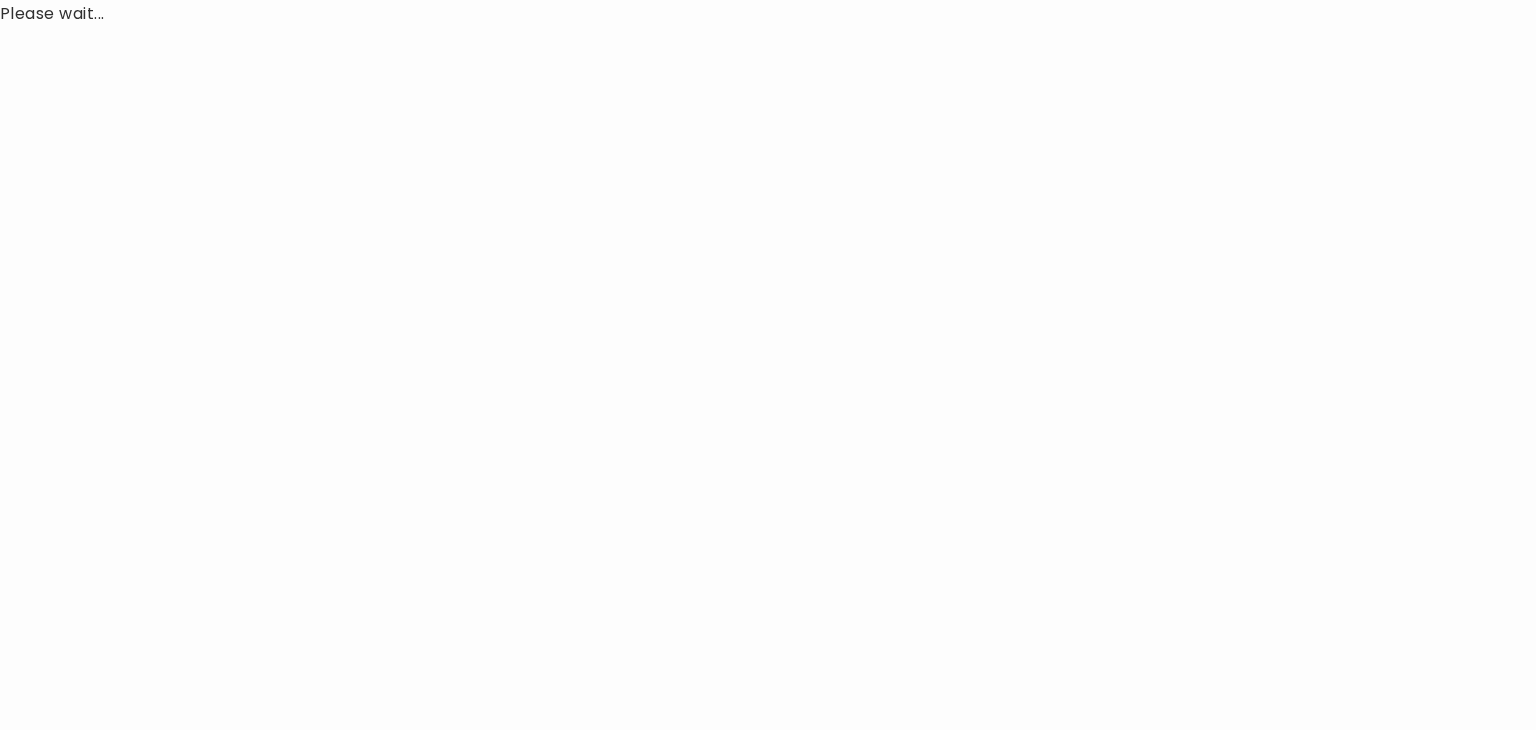 scroll, scrollTop: 0, scrollLeft: 0, axis: both 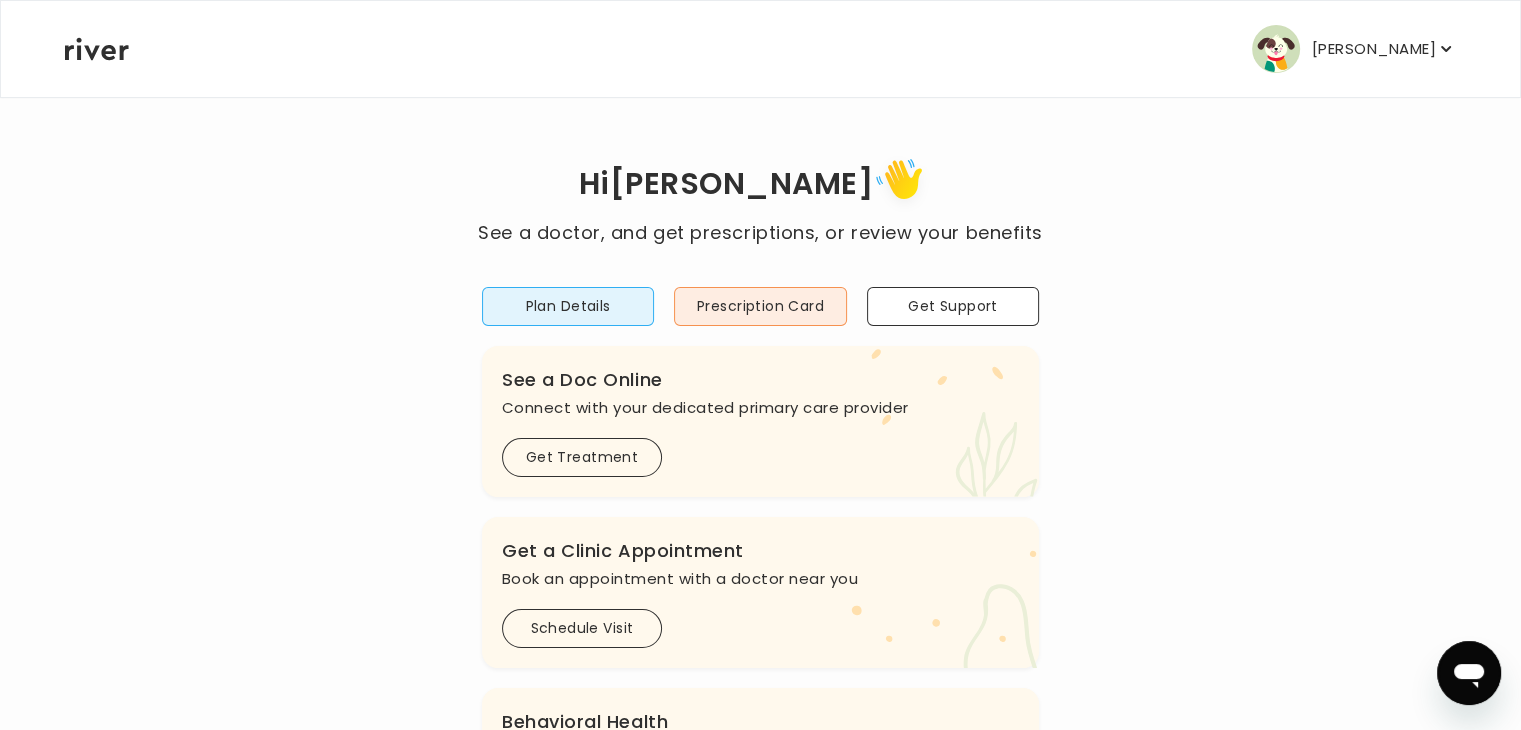 click on "[PERSON_NAME]" at bounding box center [1354, 49] 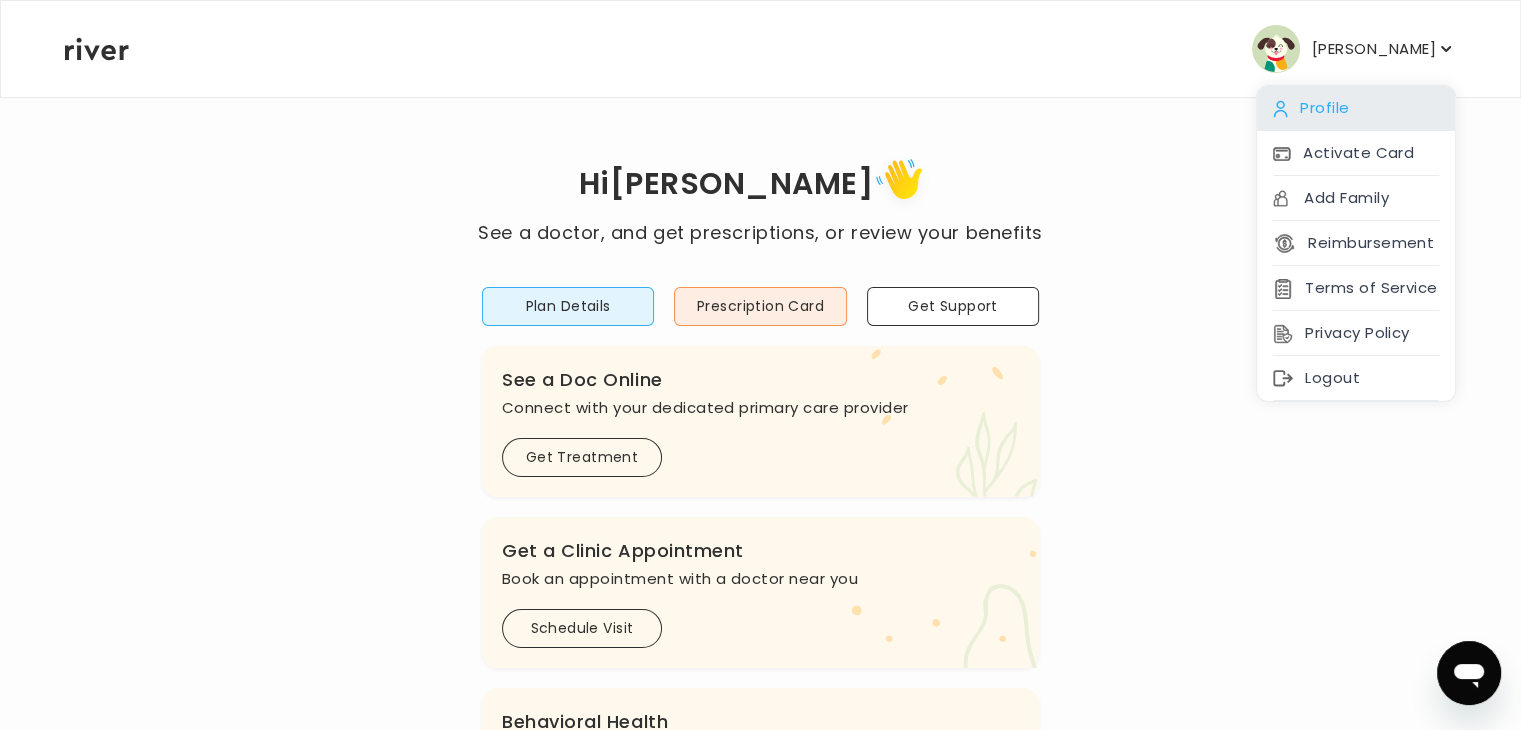 drag, startPoint x: 1391, startPoint y: 65, endPoint x: 1364, endPoint y: 105, distance: 48.259712 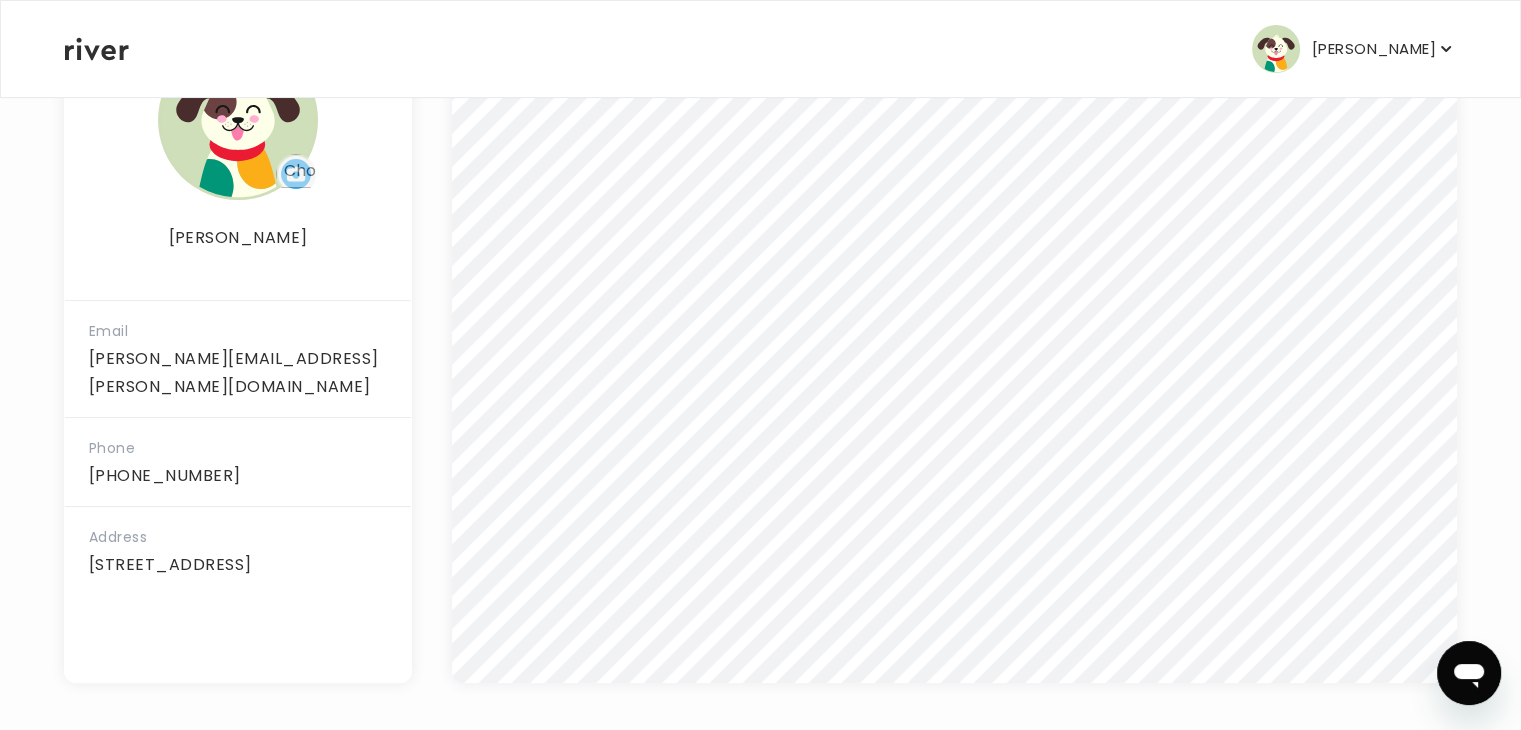 scroll, scrollTop: 416, scrollLeft: 0, axis: vertical 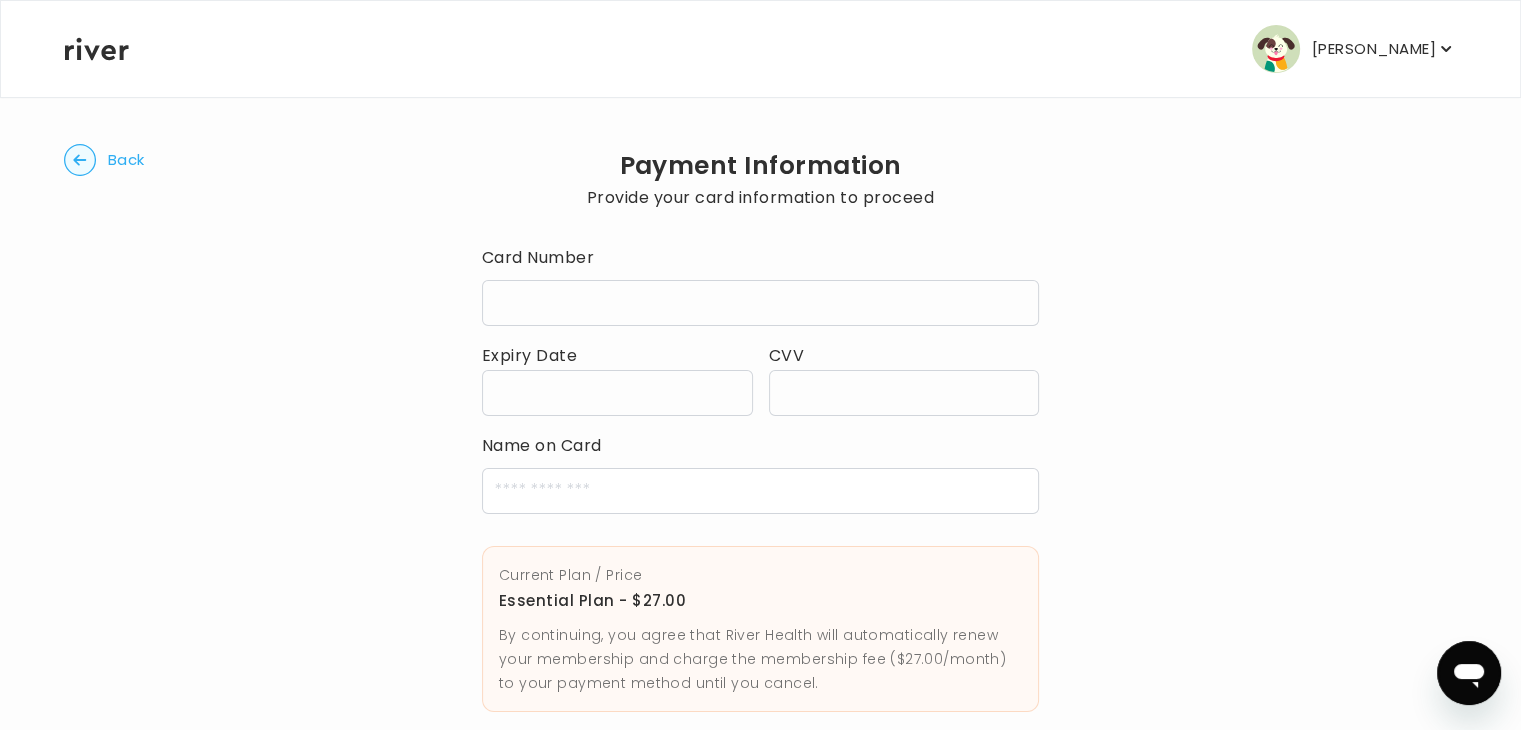 click at bounding box center [760, 304] 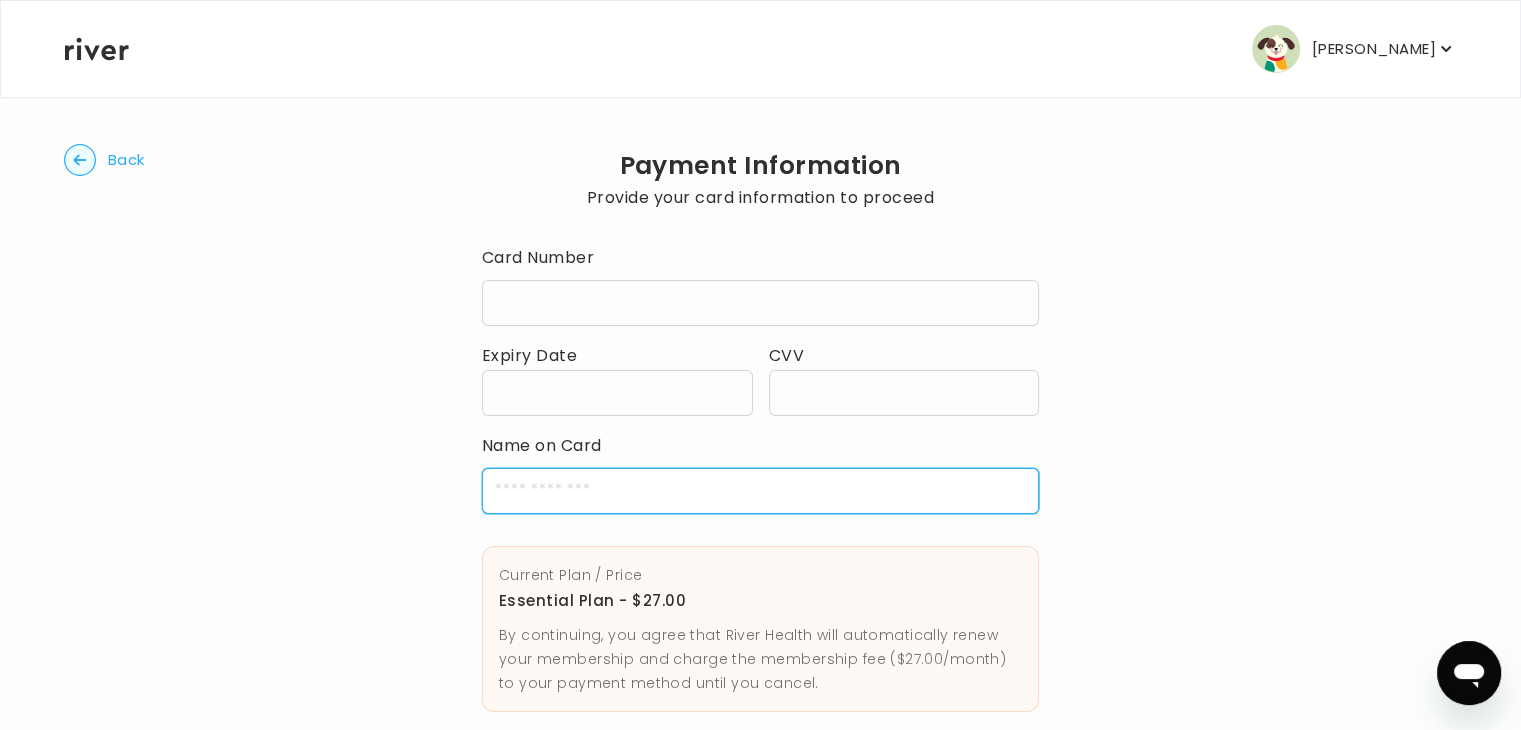 click at bounding box center [760, 491] 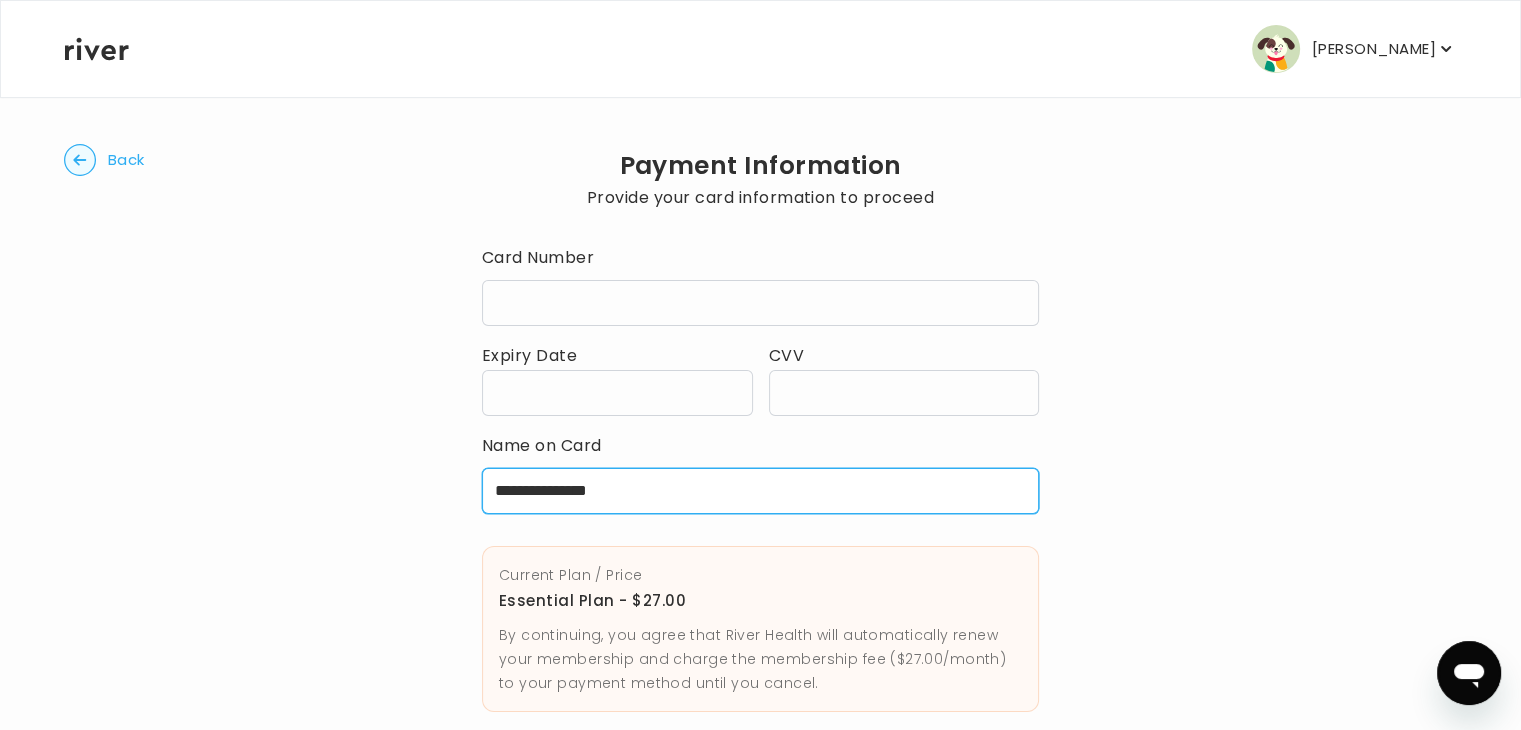 scroll, scrollTop: 149, scrollLeft: 0, axis: vertical 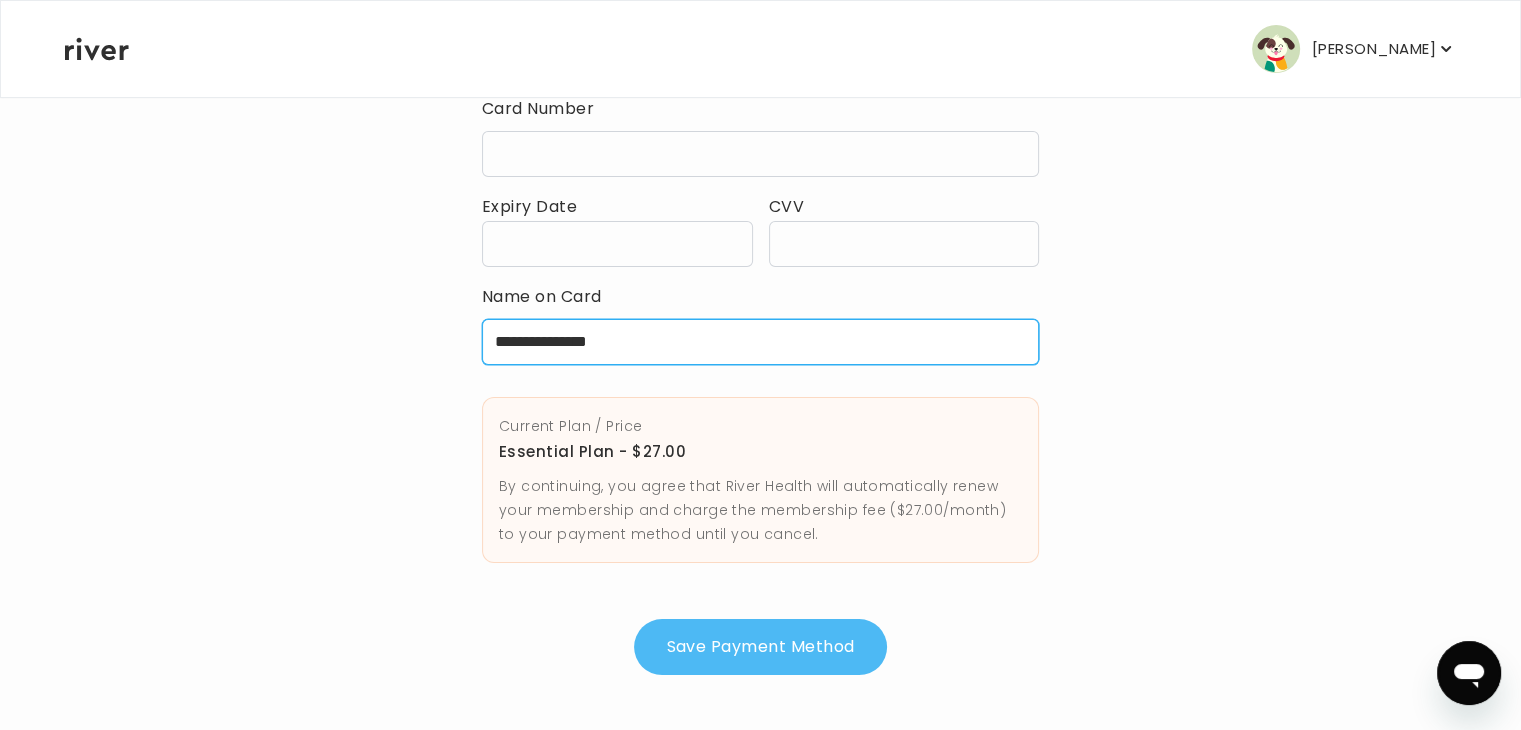 type on "**********" 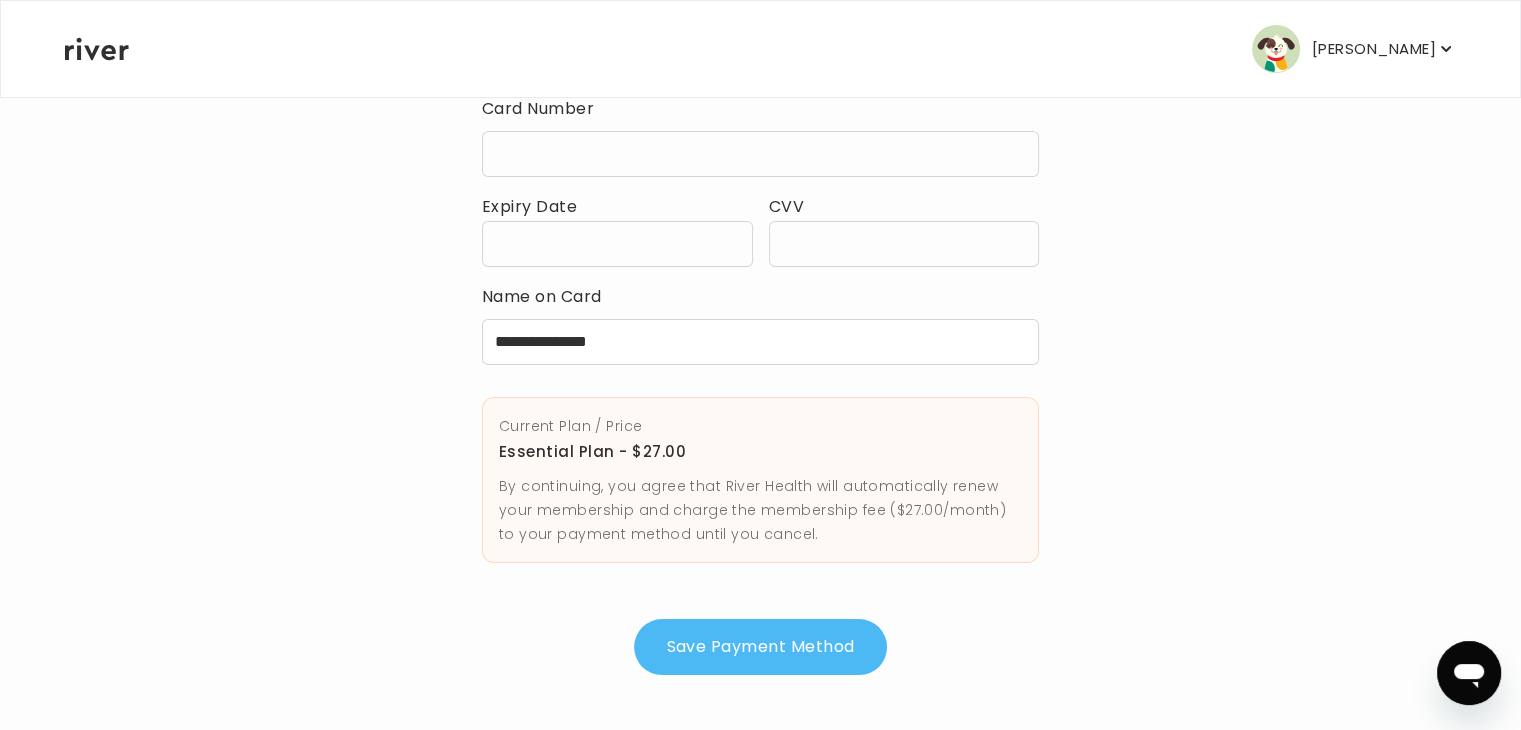 click on "Save Payment Method" at bounding box center (760, 647) 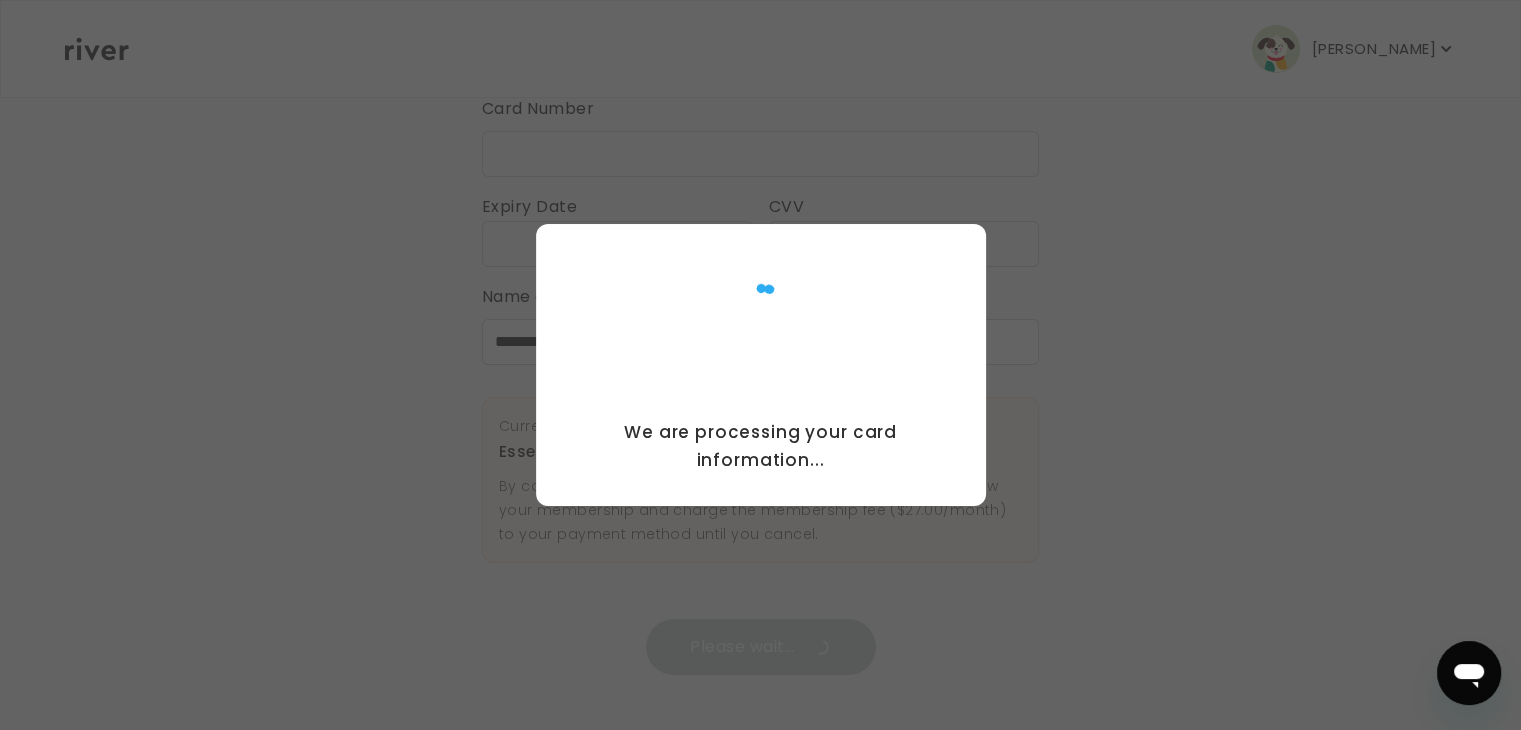 scroll, scrollTop: 0, scrollLeft: 0, axis: both 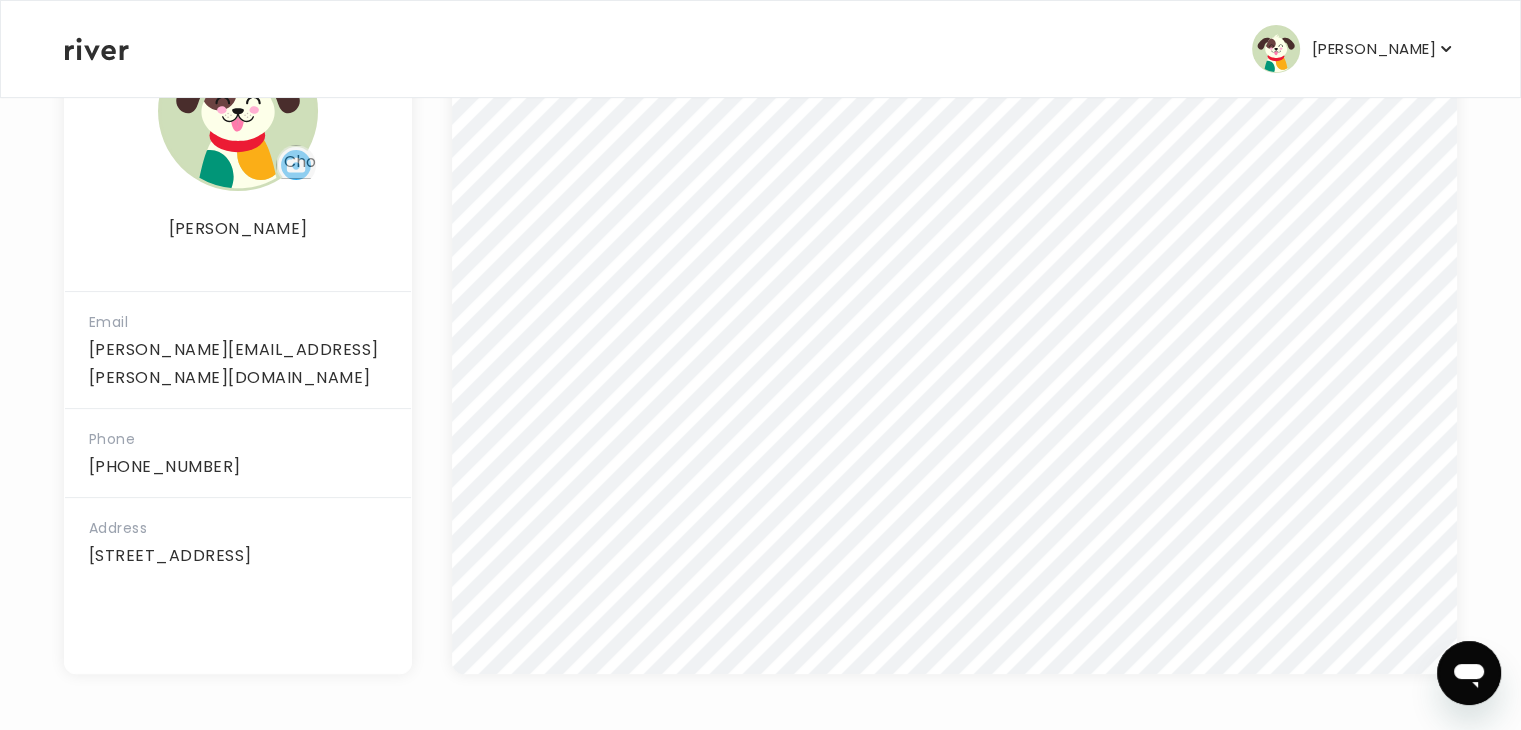 click on "[PERSON_NAME]" at bounding box center [1374, 49] 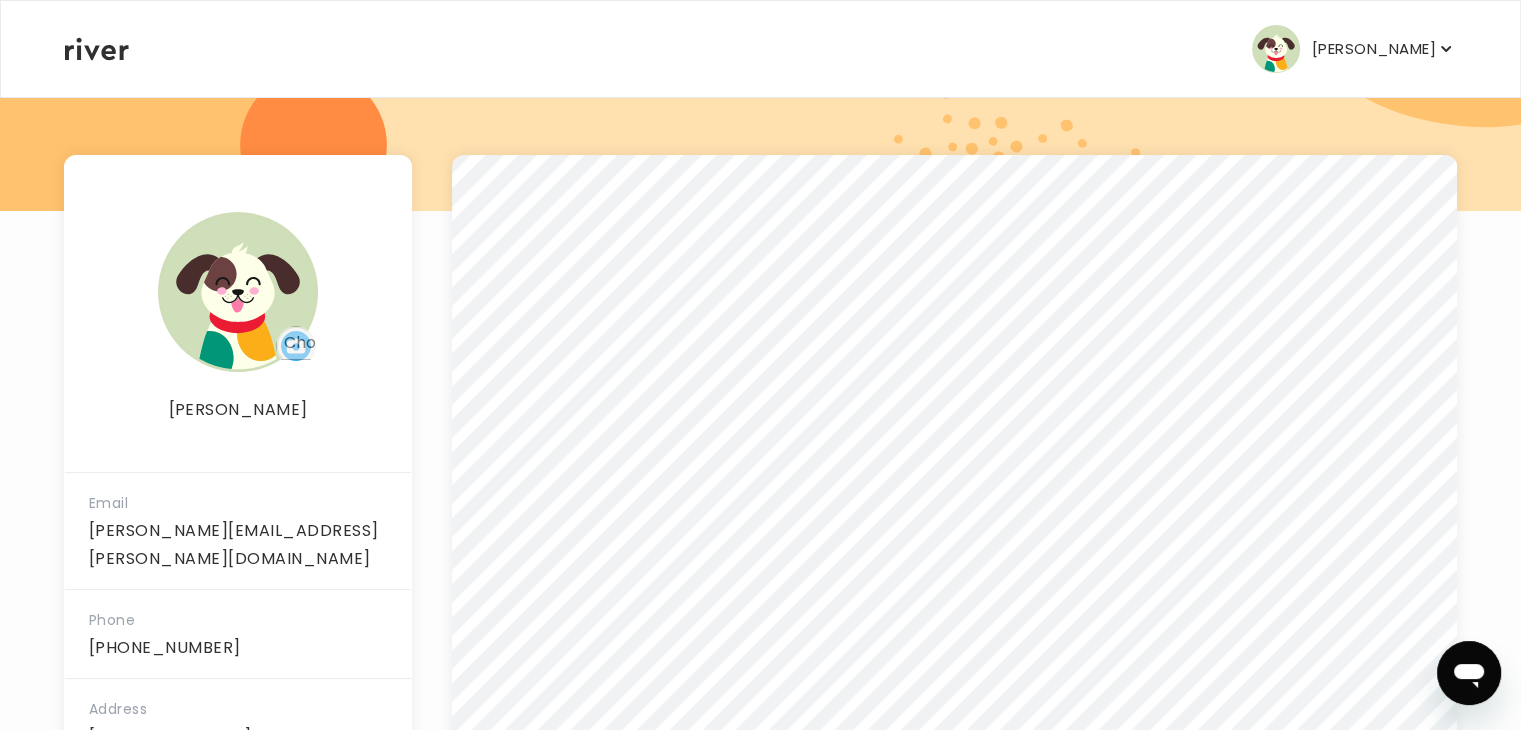scroll, scrollTop: 233, scrollLeft: 0, axis: vertical 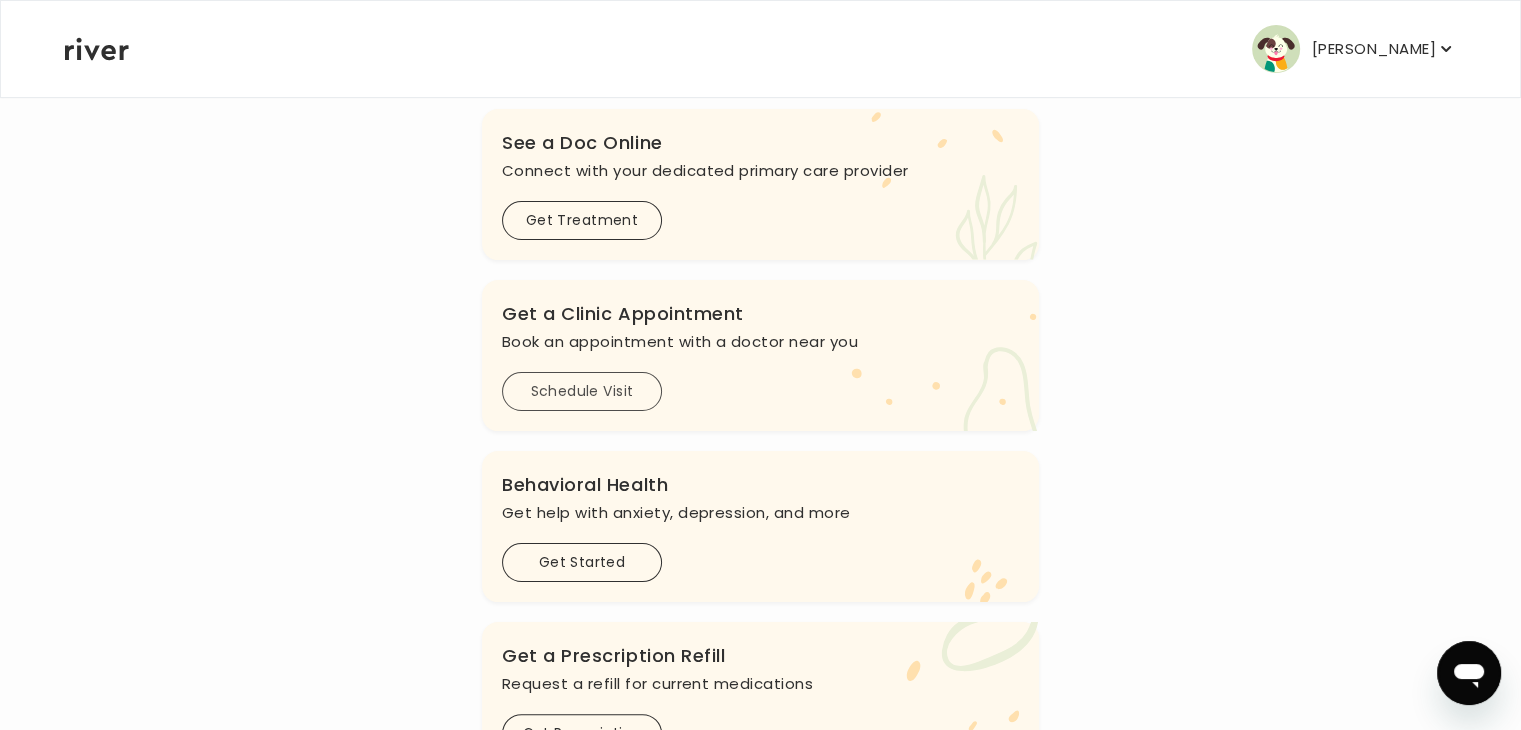 click on "Schedule Visit" at bounding box center [582, 391] 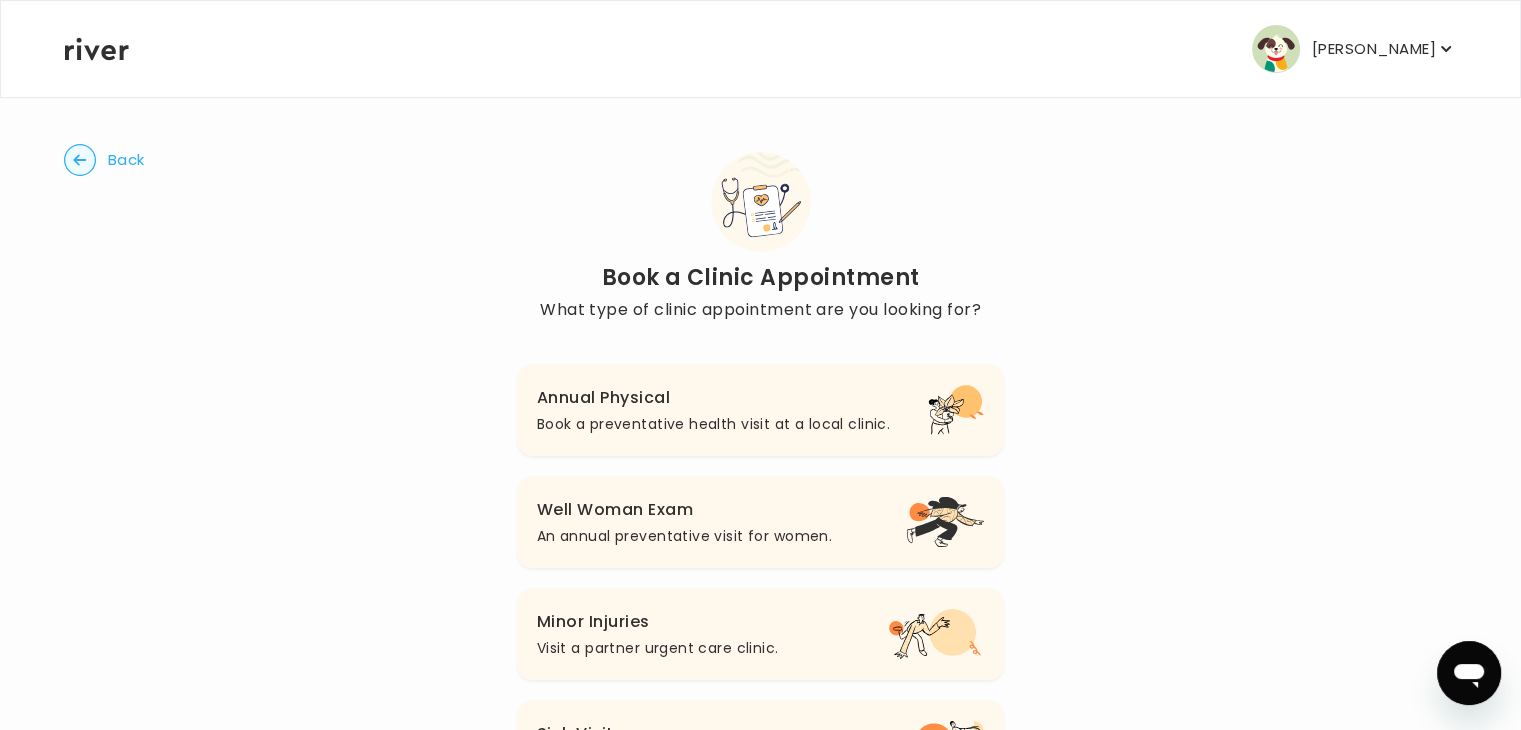 click on "Well Woman Exam" at bounding box center [684, 510] 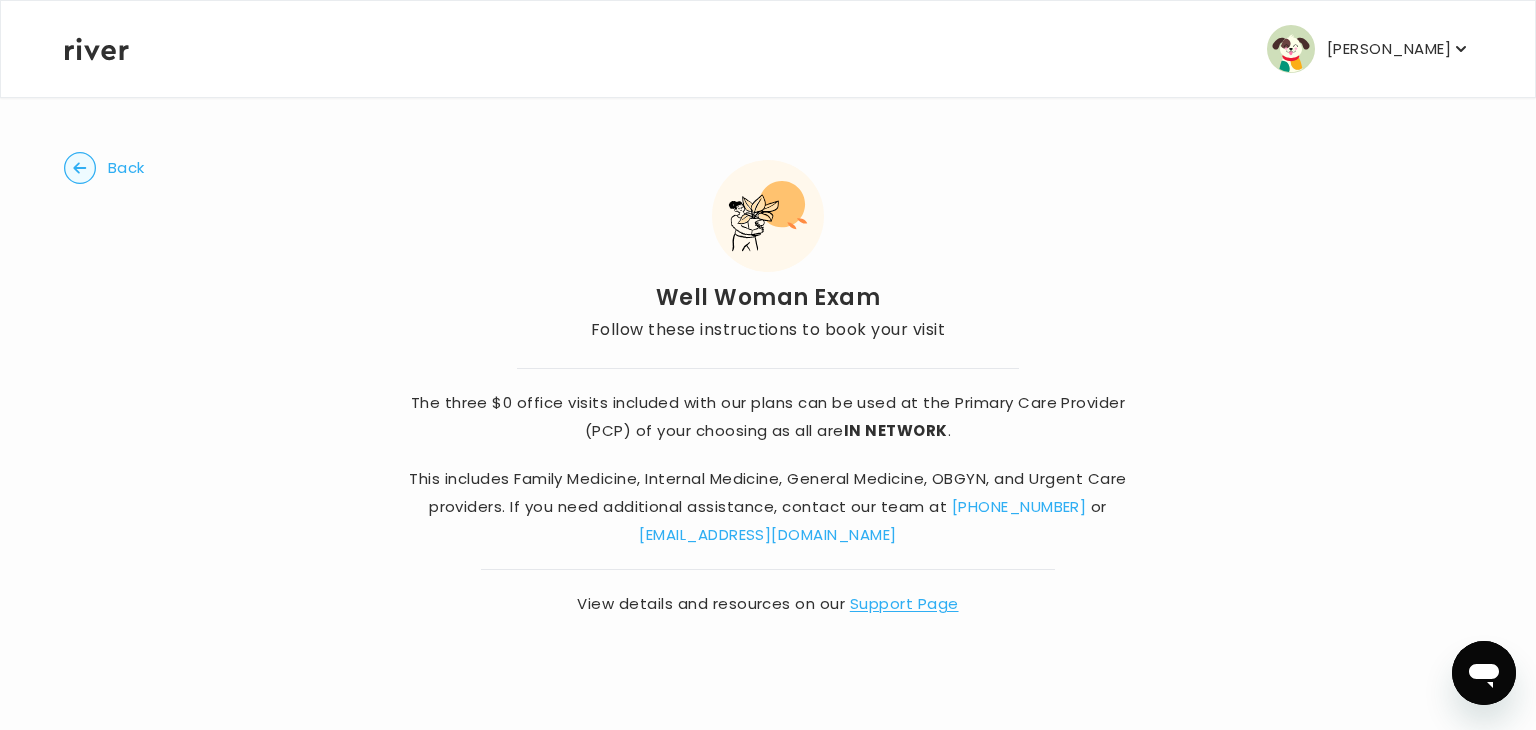 click on "This includes Family Medicine, Internal Medicine, General Medicine, OBGYN, and Urgent Care providers. If you need additional assistance, contact our team at   [PHONE_NUMBER]   or   [EMAIL_ADDRESS][DOMAIN_NAME]" at bounding box center (768, 507) 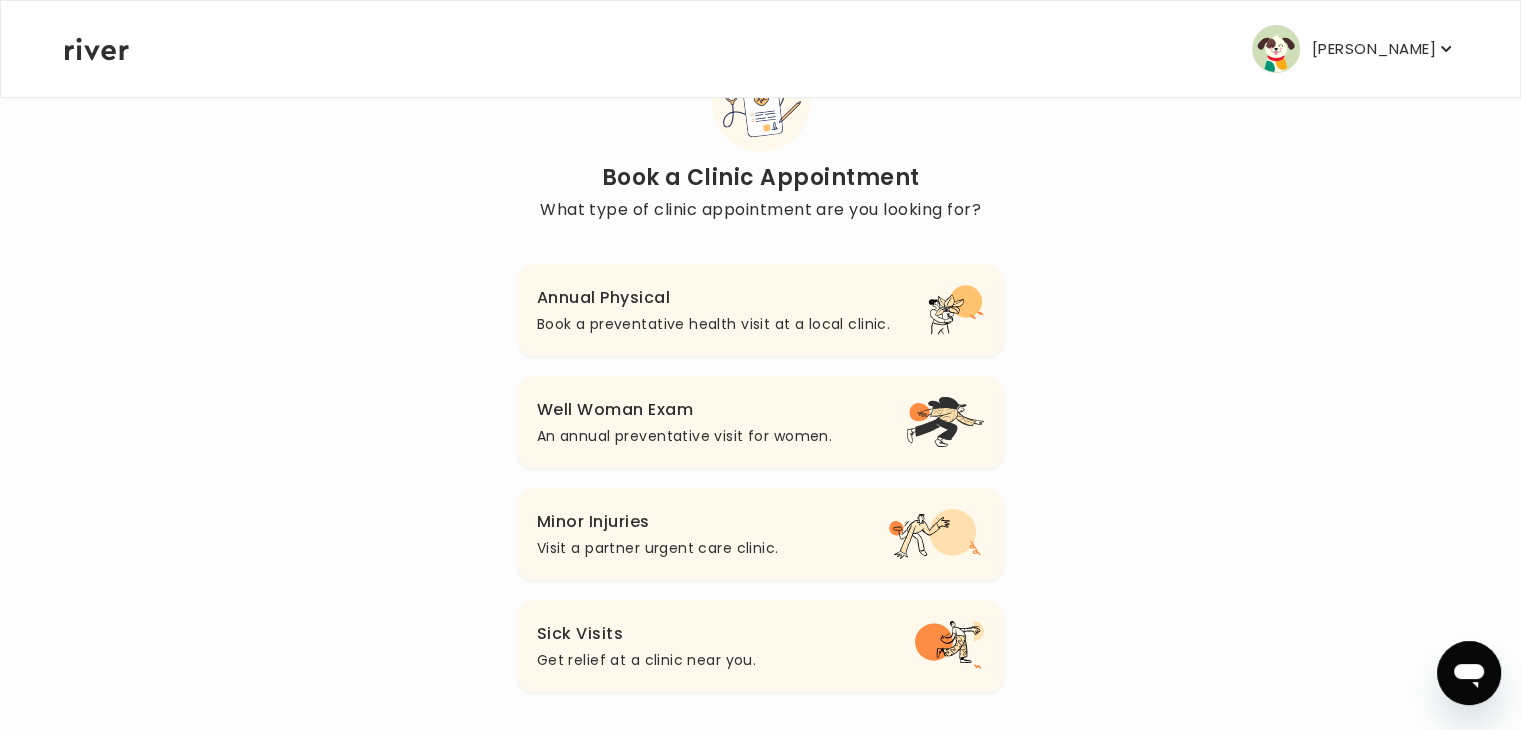 scroll, scrollTop: 96, scrollLeft: 0, axis: vertical 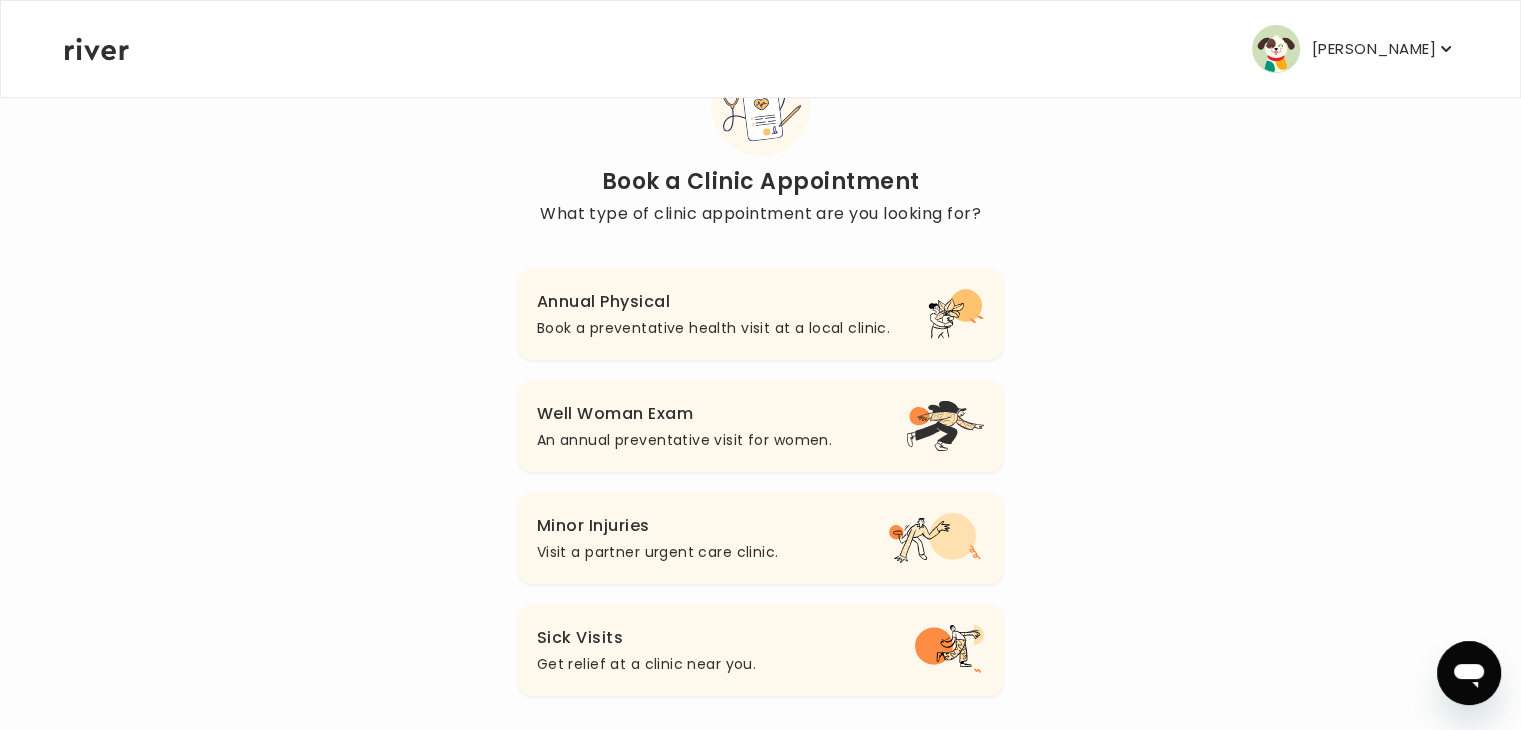 click on "Sick Visits" at bounding box center (646, 638) 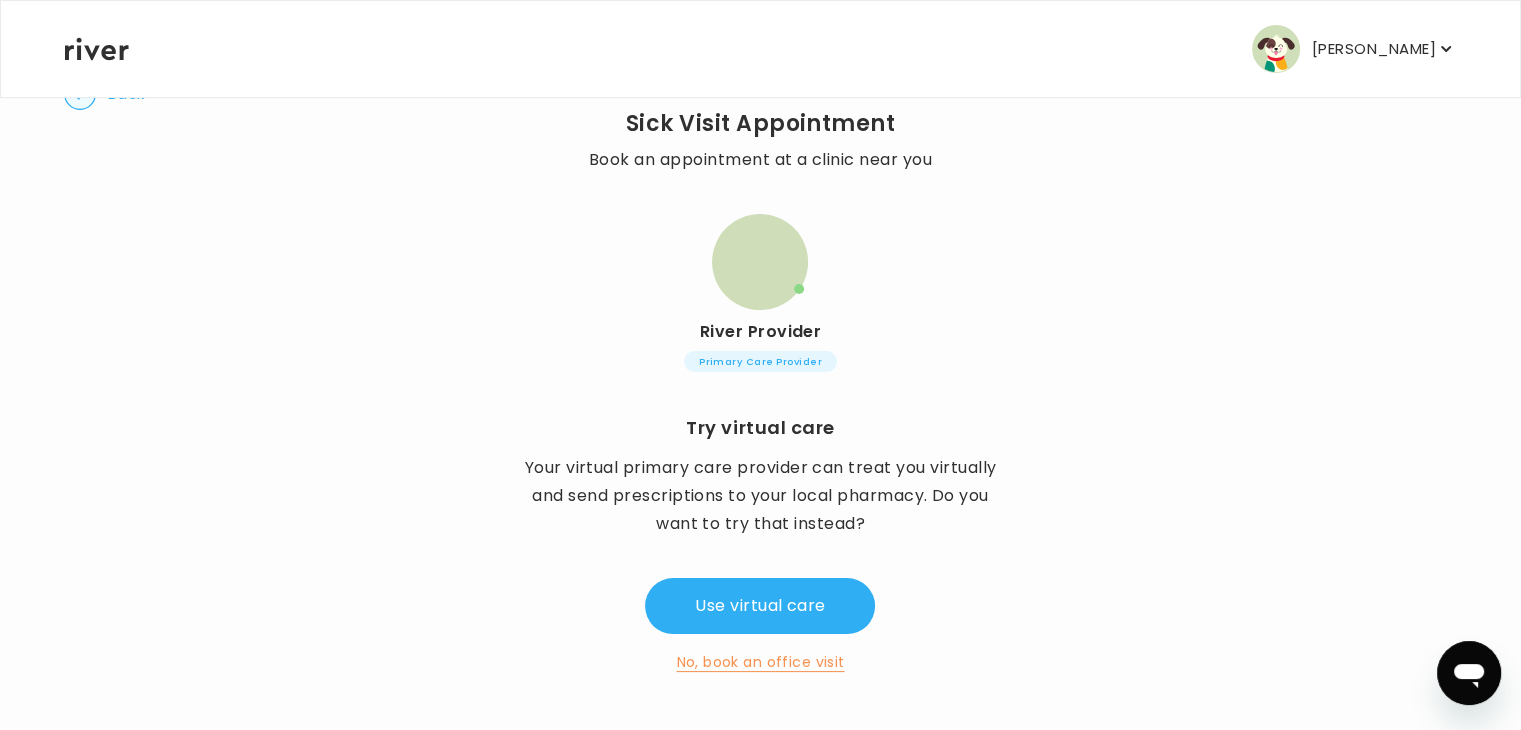 scroll, scrollTop: 0, scrollLeft: 0, axis: both 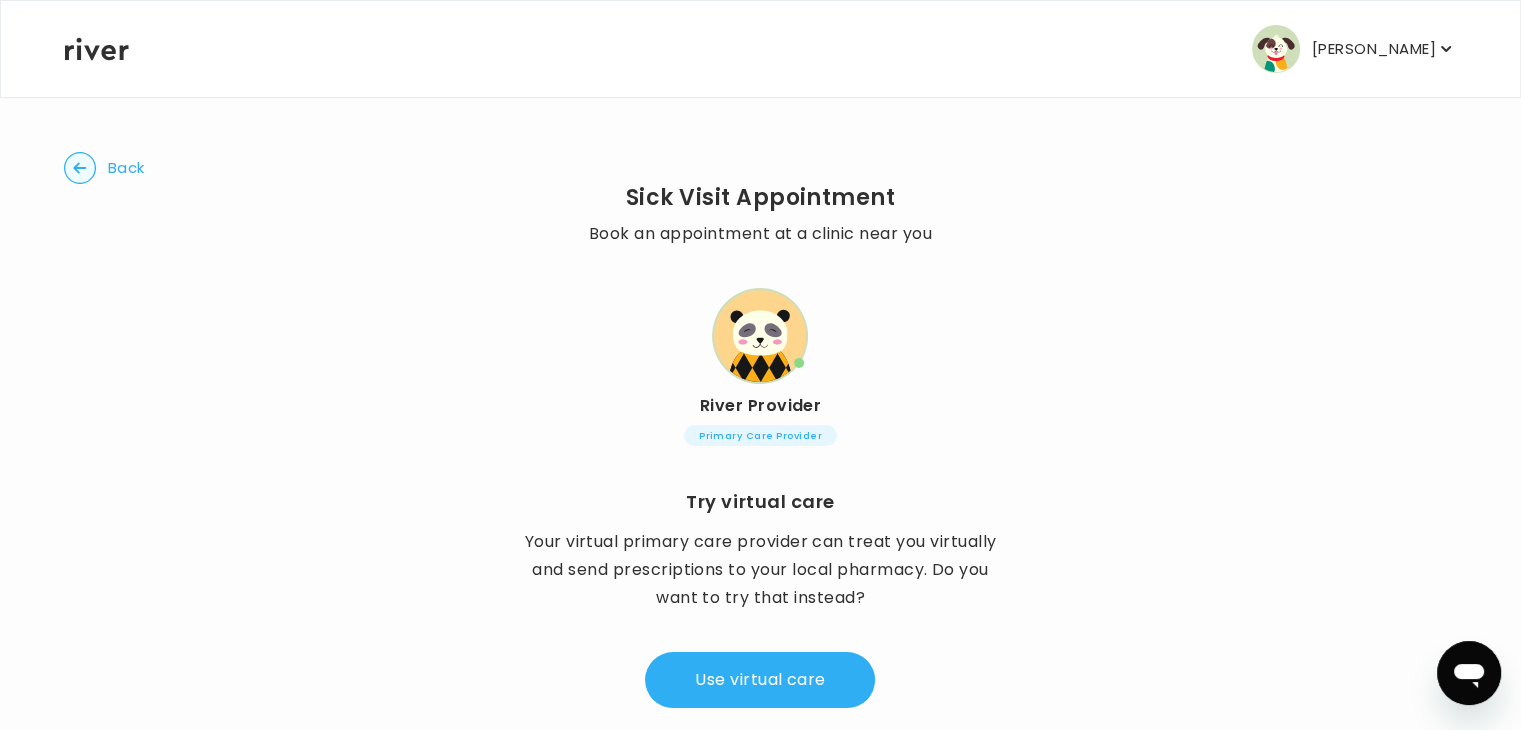 click on "Back" at bounding box center (126, 168) 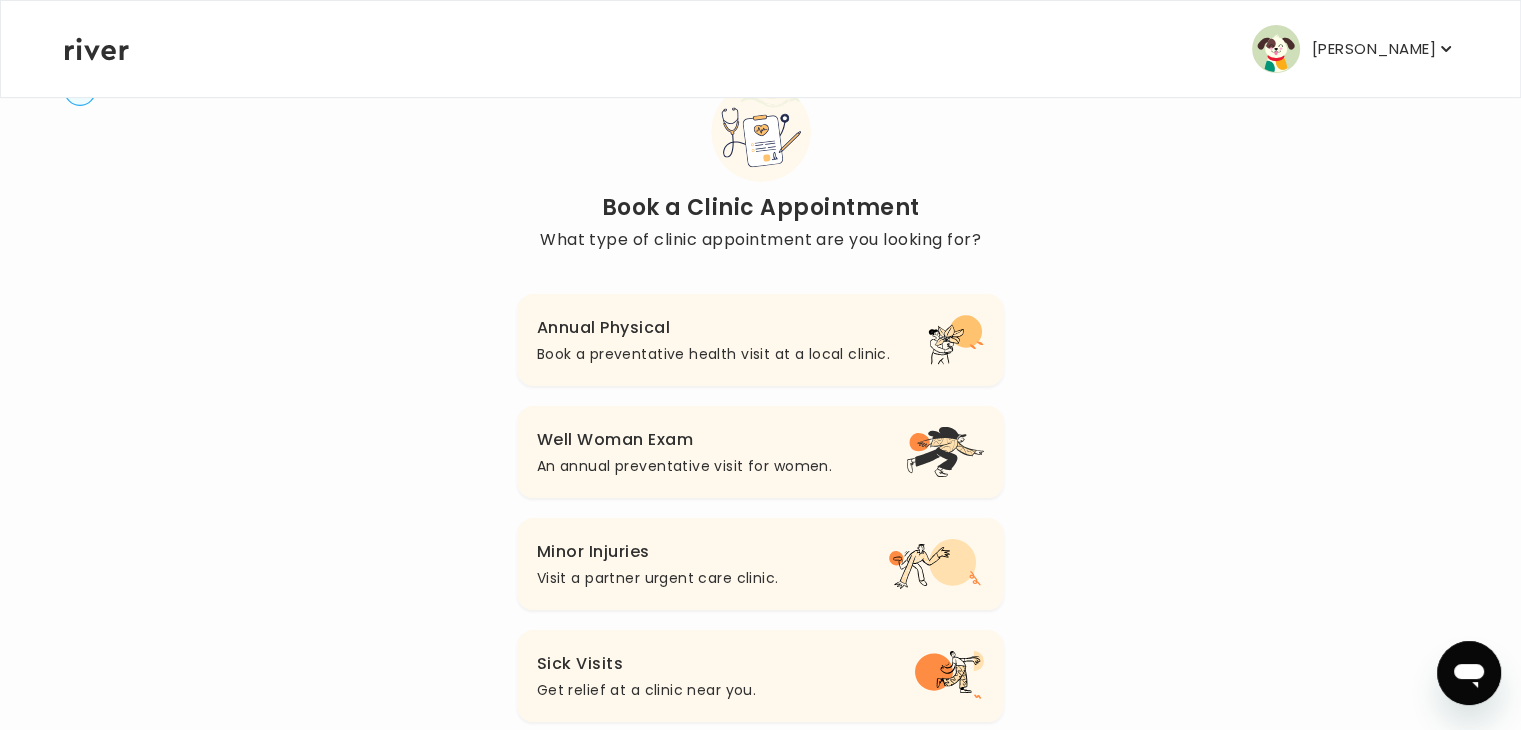 scroll, scrollTop: 96, scrollLeft: 0, axis: vertical 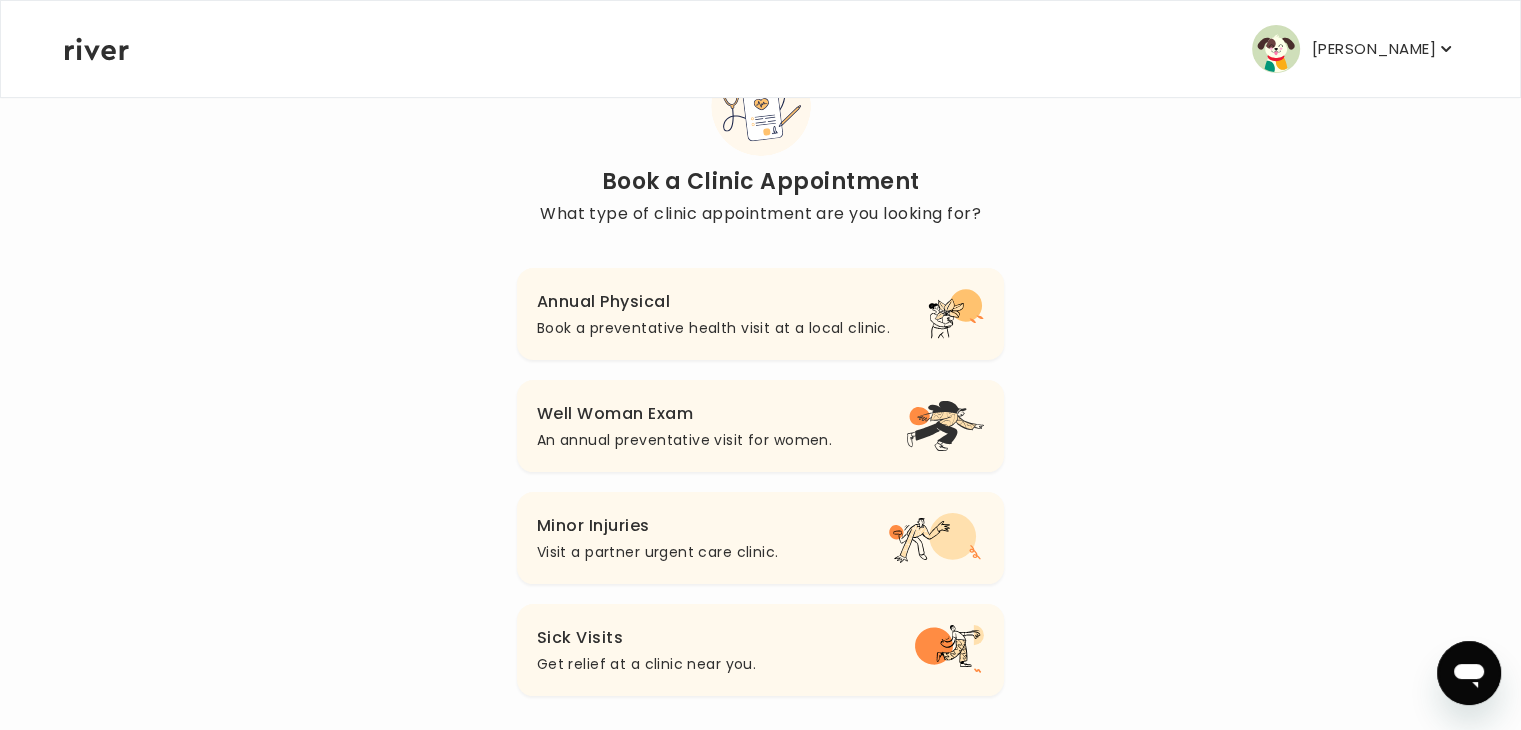click on "Annual Physical" at bounding box center (713, 302) 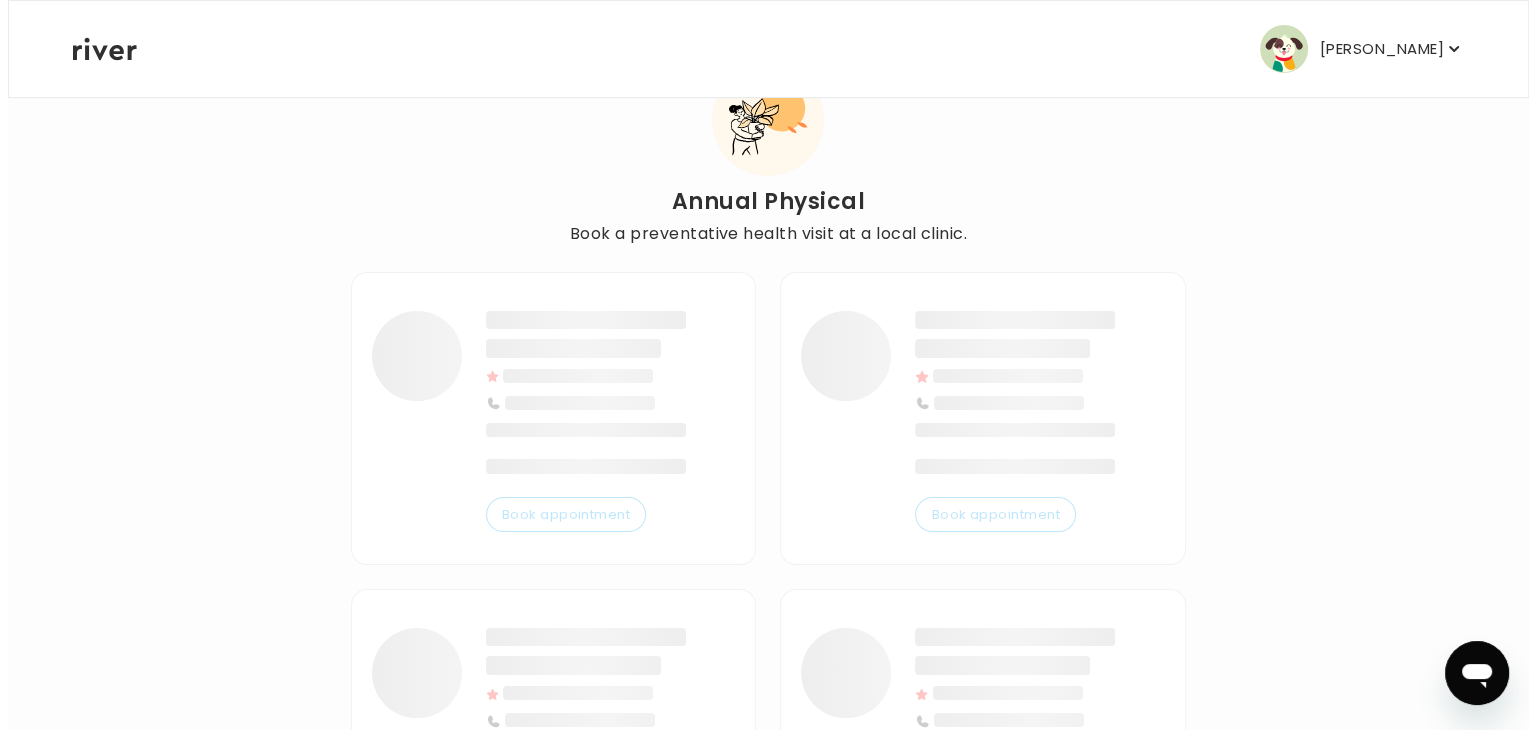 scroll, scrollTop: 0, scrollLeft: 0, axis: both 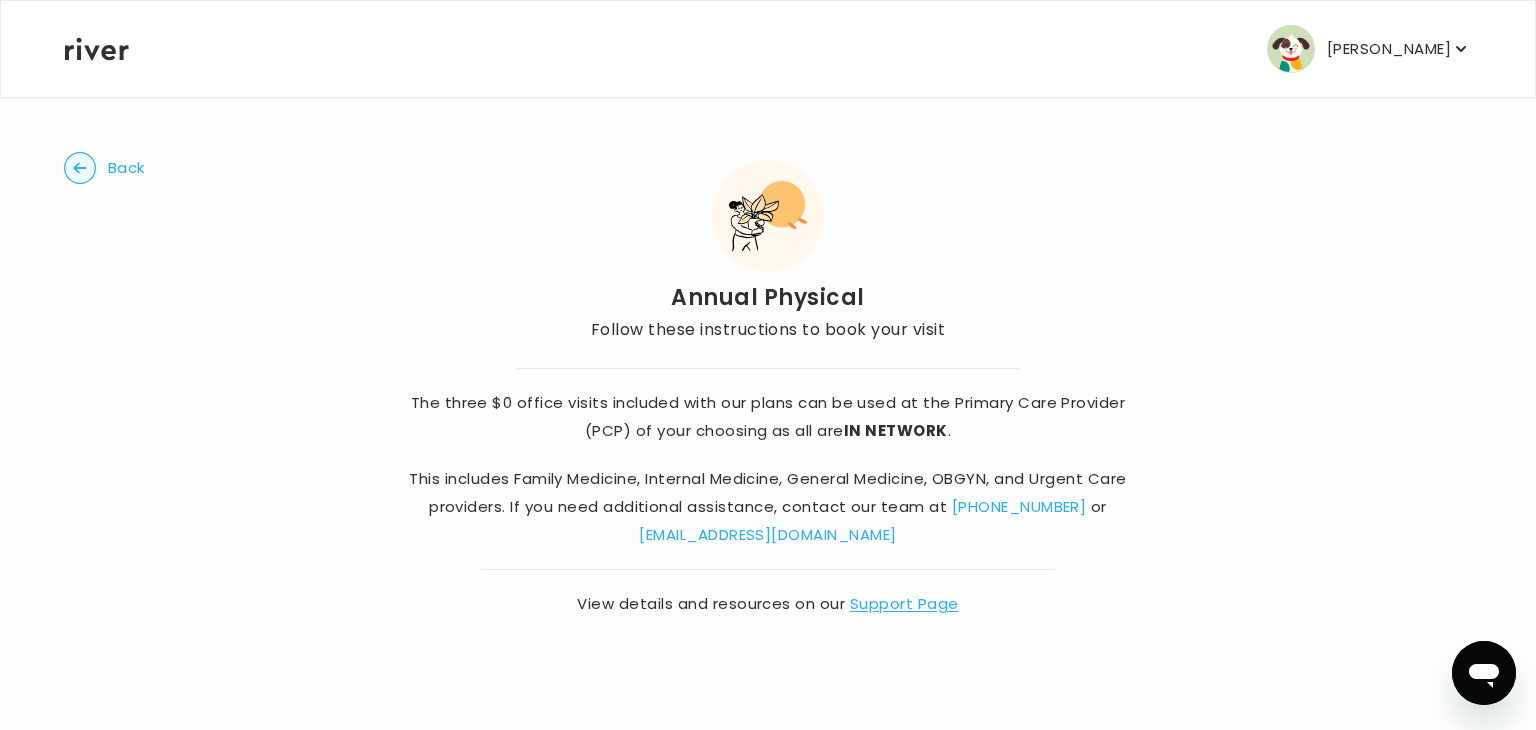 click on "Back" at bounding box center (126, 168) 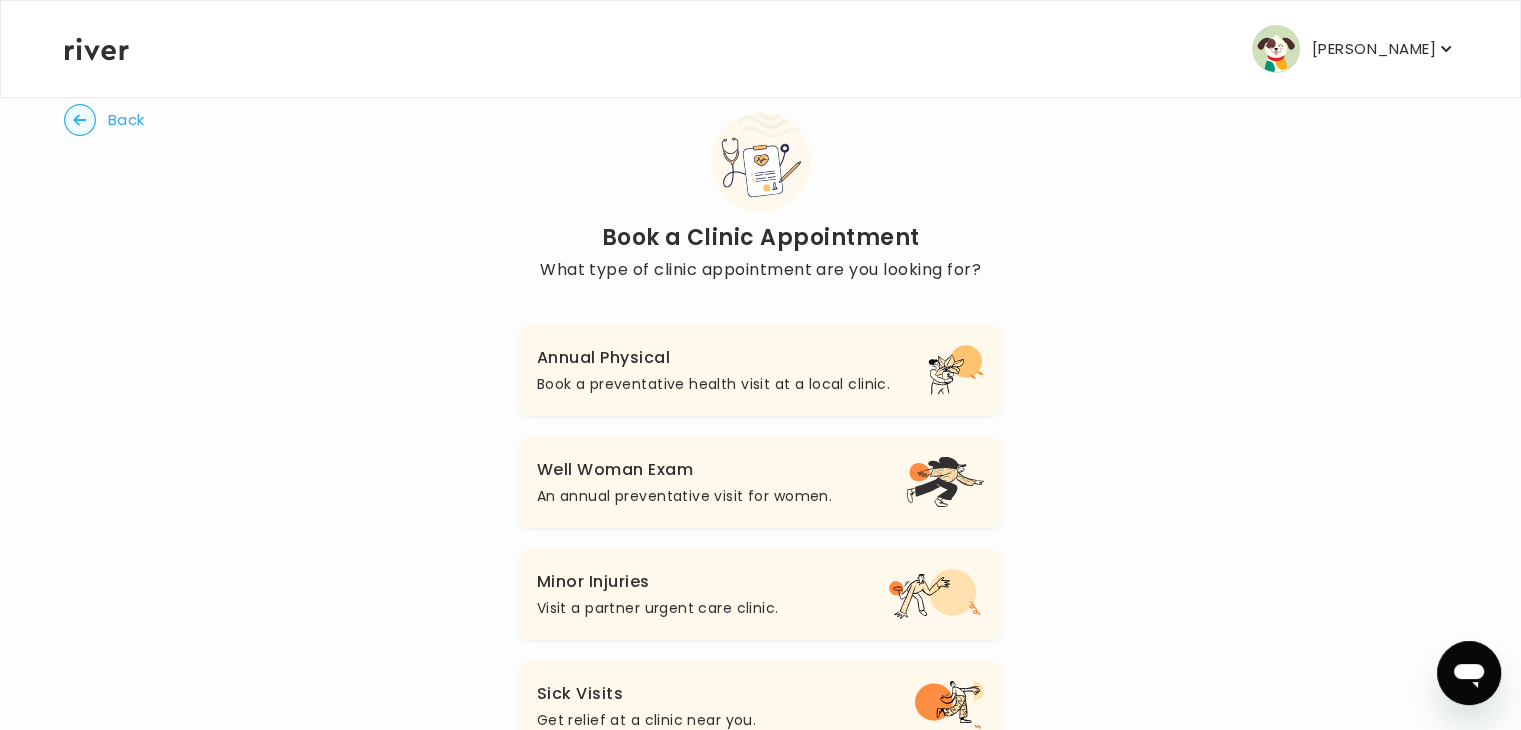 scroll, scrollTop: 96, scrollLeft: 0, axis: vertical 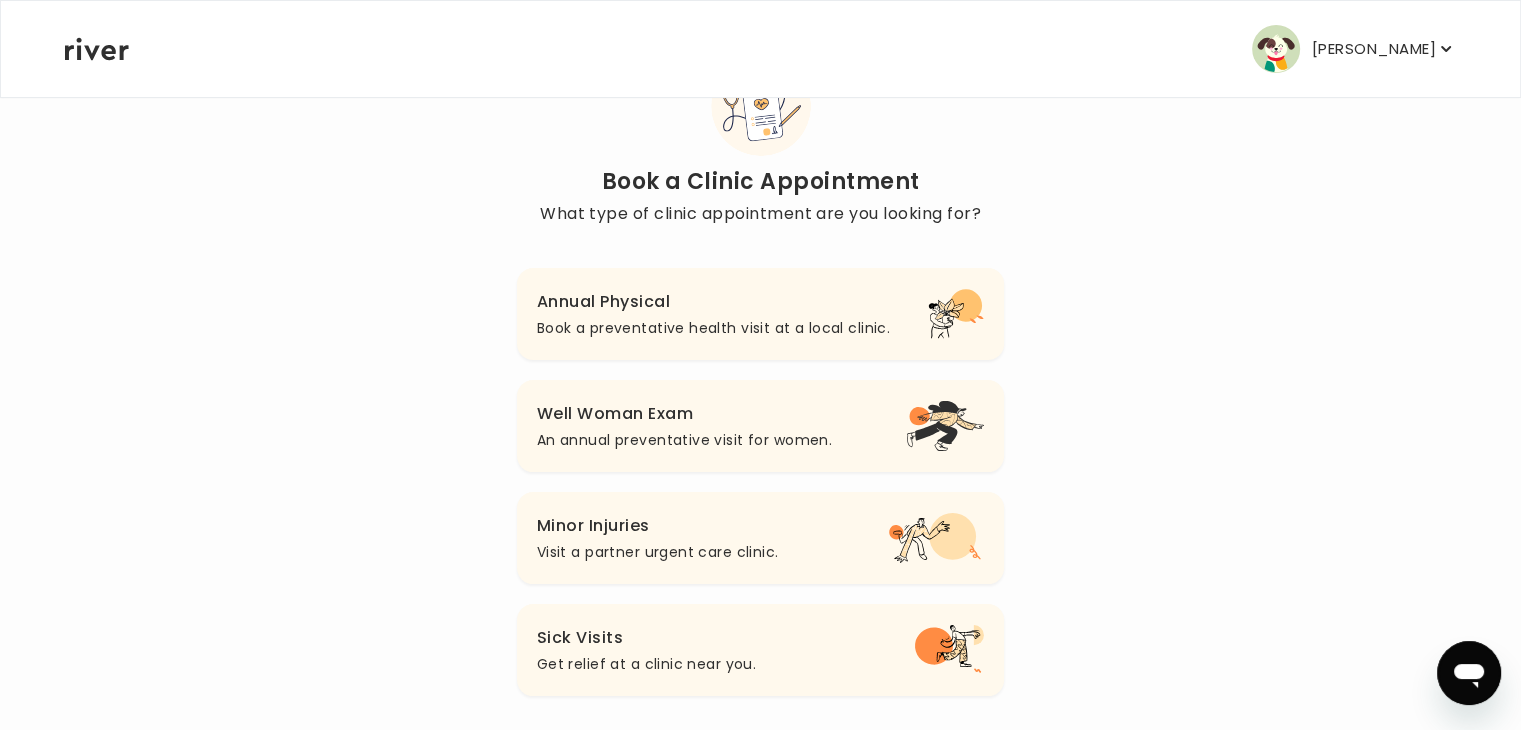click on "An annual preventative visit for women." at bounding box center [684, 440] 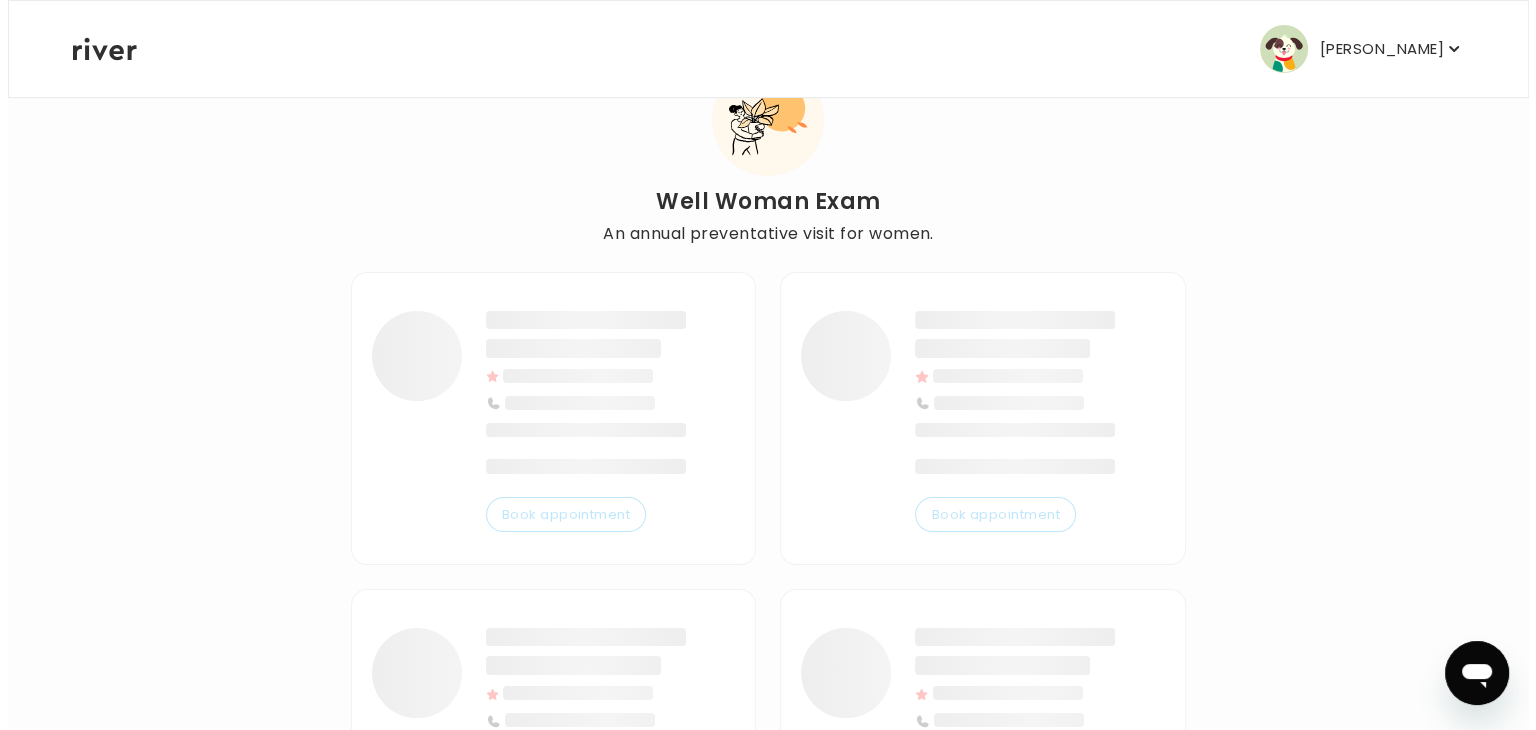 scroll, scrollTop: 0, scrollLeft: 0, axis: both 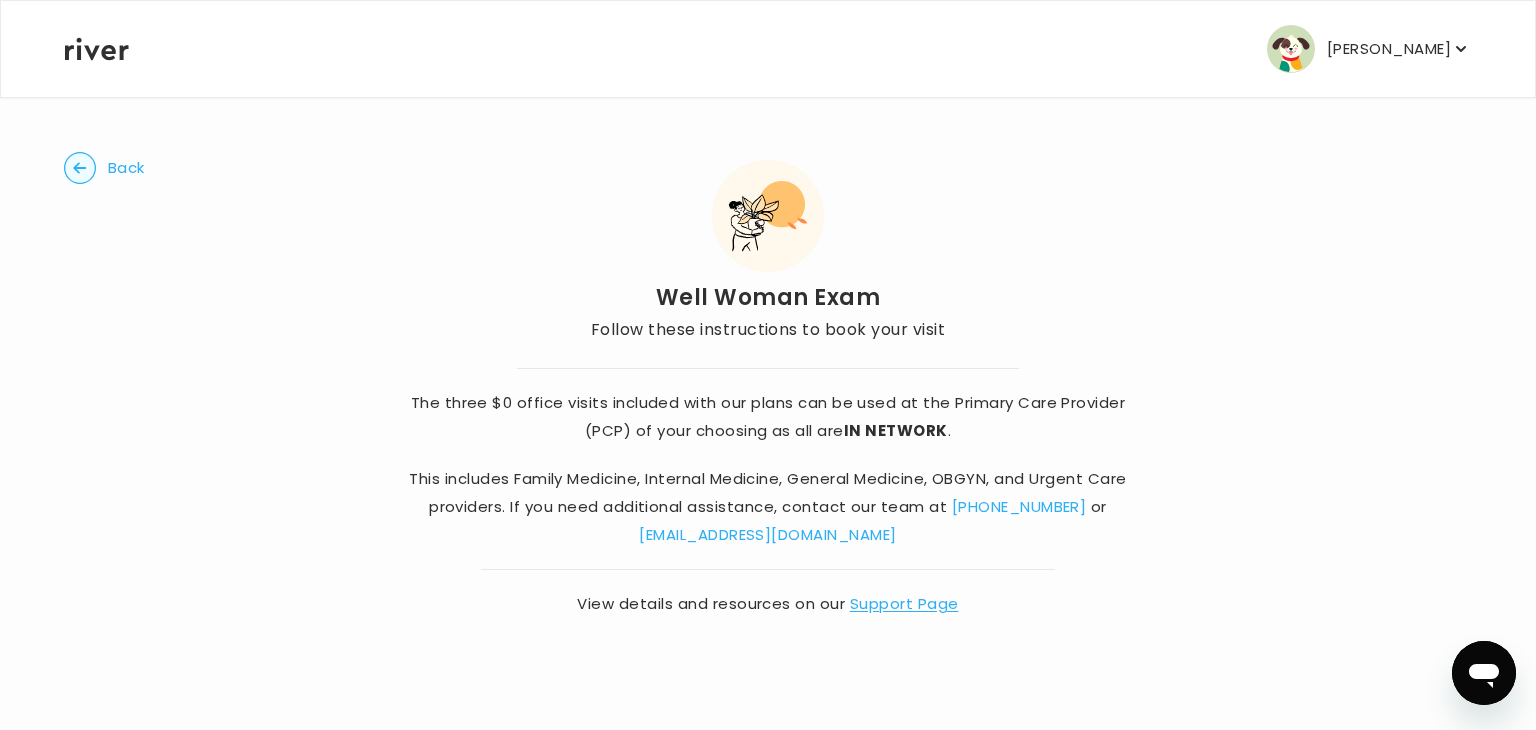 click on "The three $0 office visits included with our plans can be used at the Primary Care Provider (PCP) of your choosing as all are  IN NETWORK ." at bounding box center [768, 417] 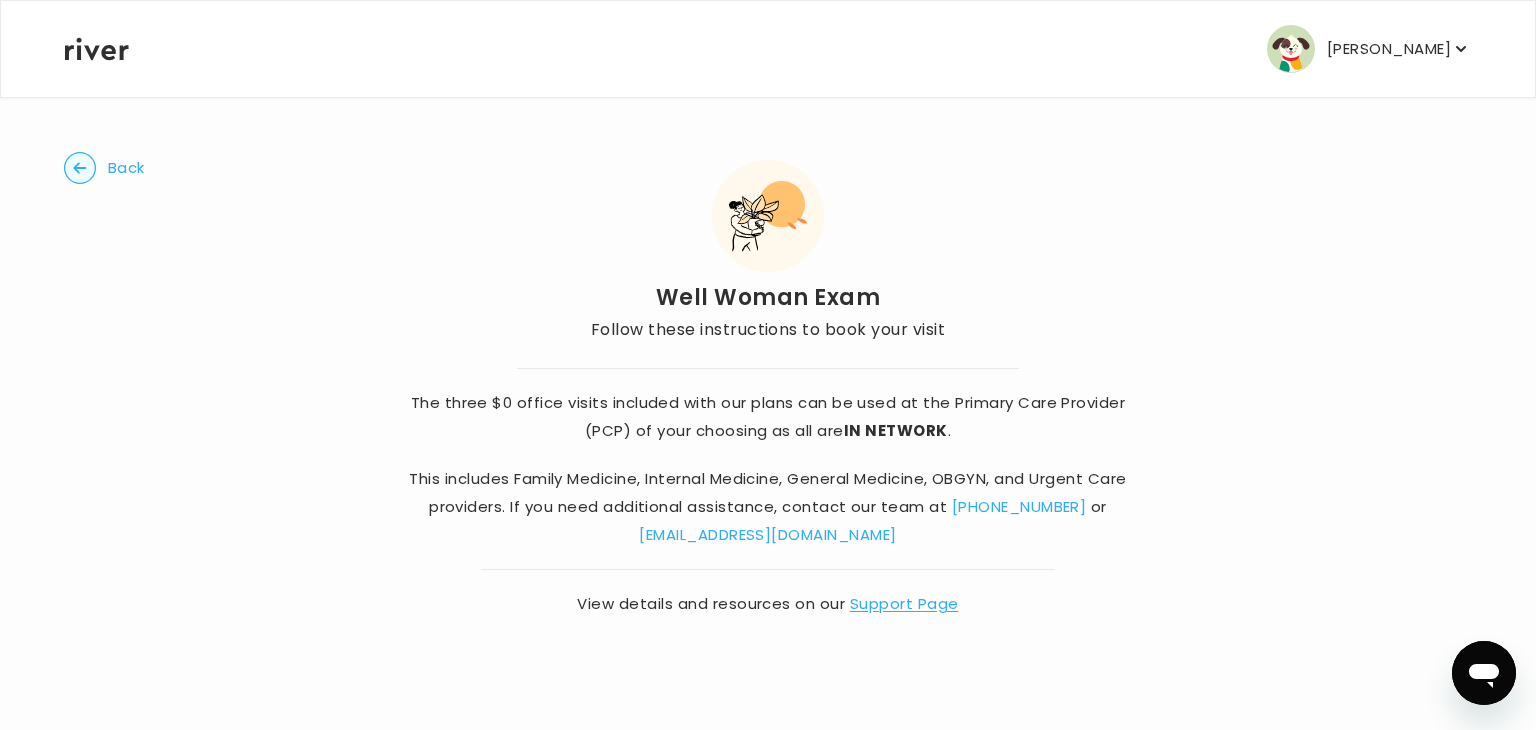 click on "Back Well Woman Exam Follow these instructions to book your visit The three $0 office visits included with our plans can be used at the Primary Care Provider (PCP) of your choosing as all are  IN NETWORK . This includes Family Medicine, Internal Medicine, General Medicine, OBGYN, and Urgent Care providers. If you need additional assistance, contact our team at   [PHONE_NUMBER]   or   [EMAIL_ADDRESS][DOMAIN_NAME] View details and resources on our   Support Page" at bounding box center (768, 385) 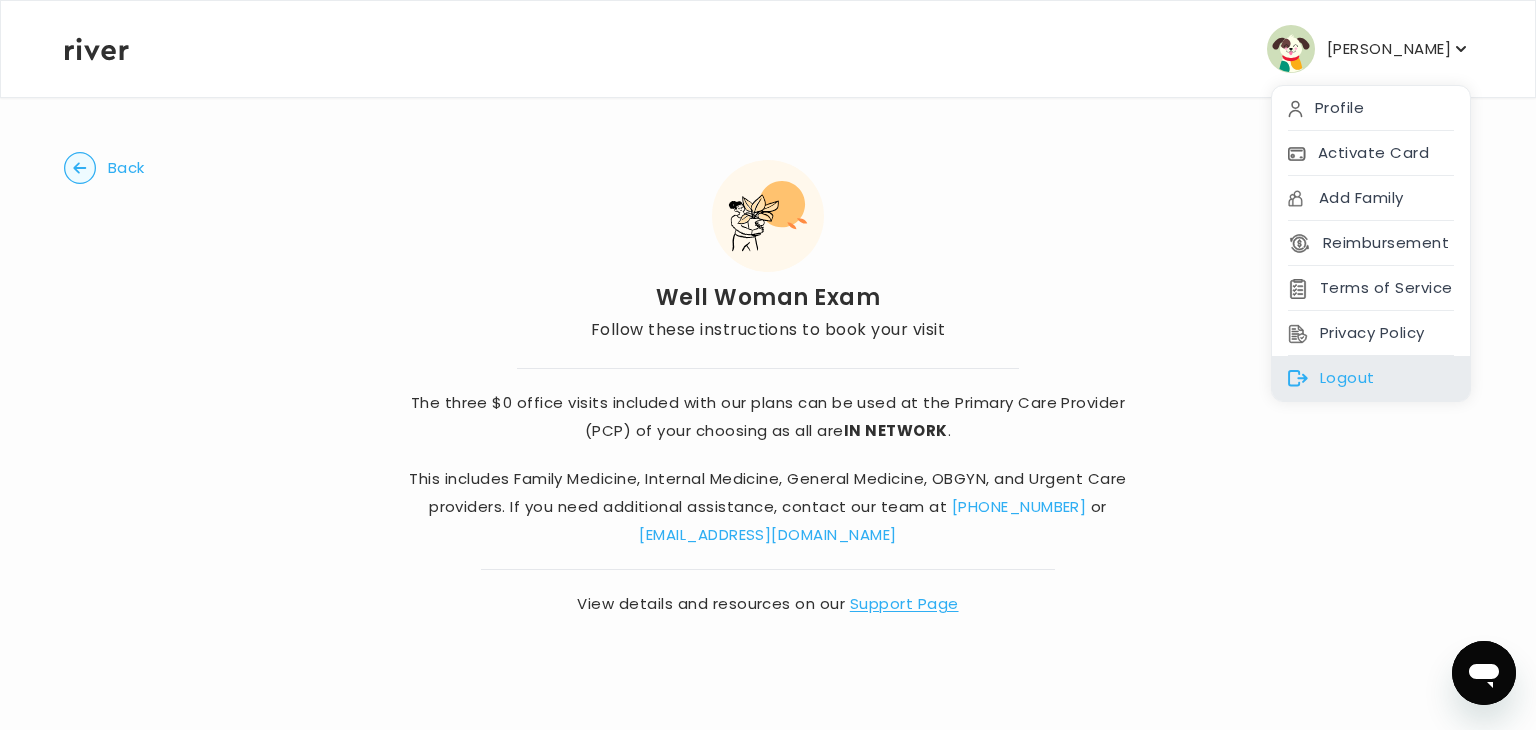 click on "Logout" at bounding box center (1371, 378) 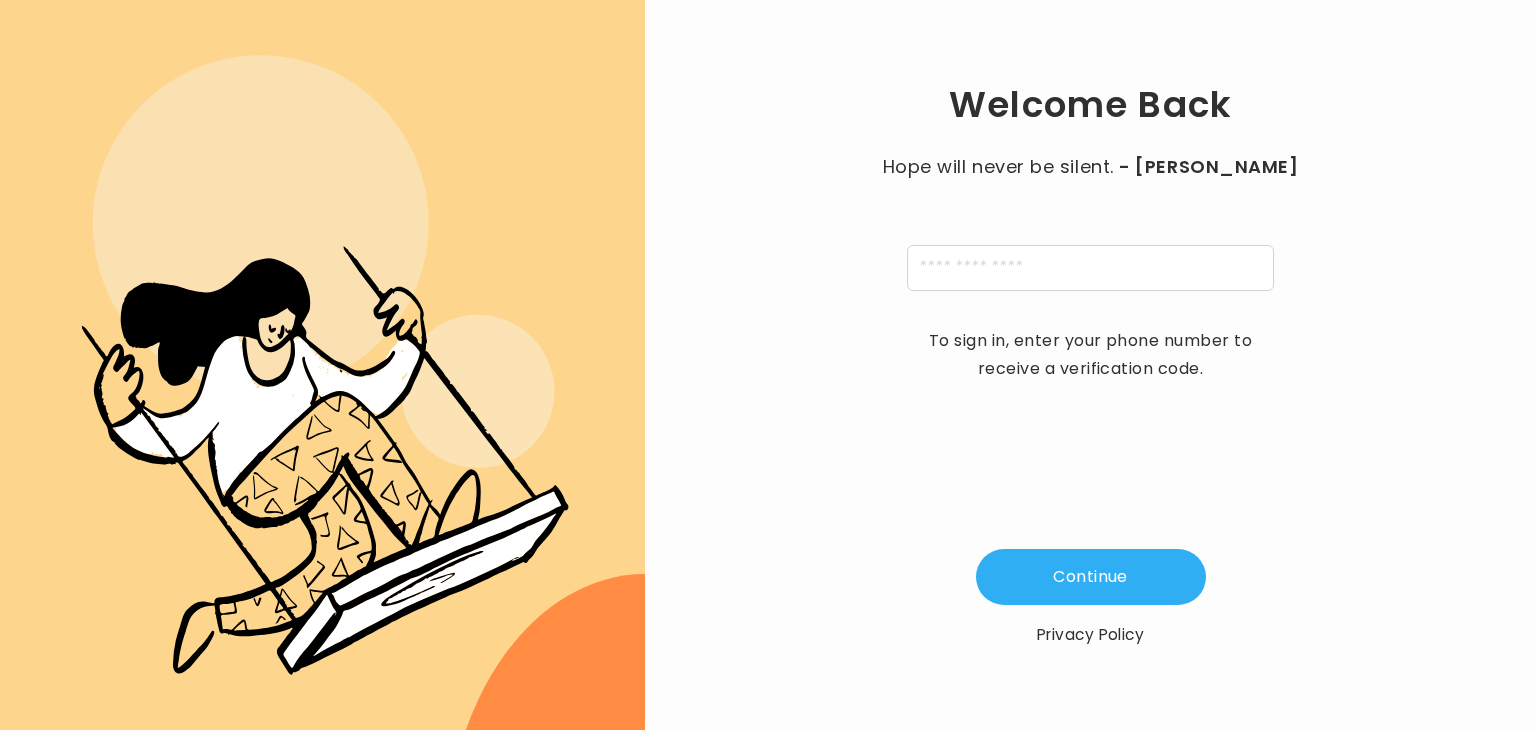 scroll, scrollTop: 0, scrollLeft: 0, axis: both 